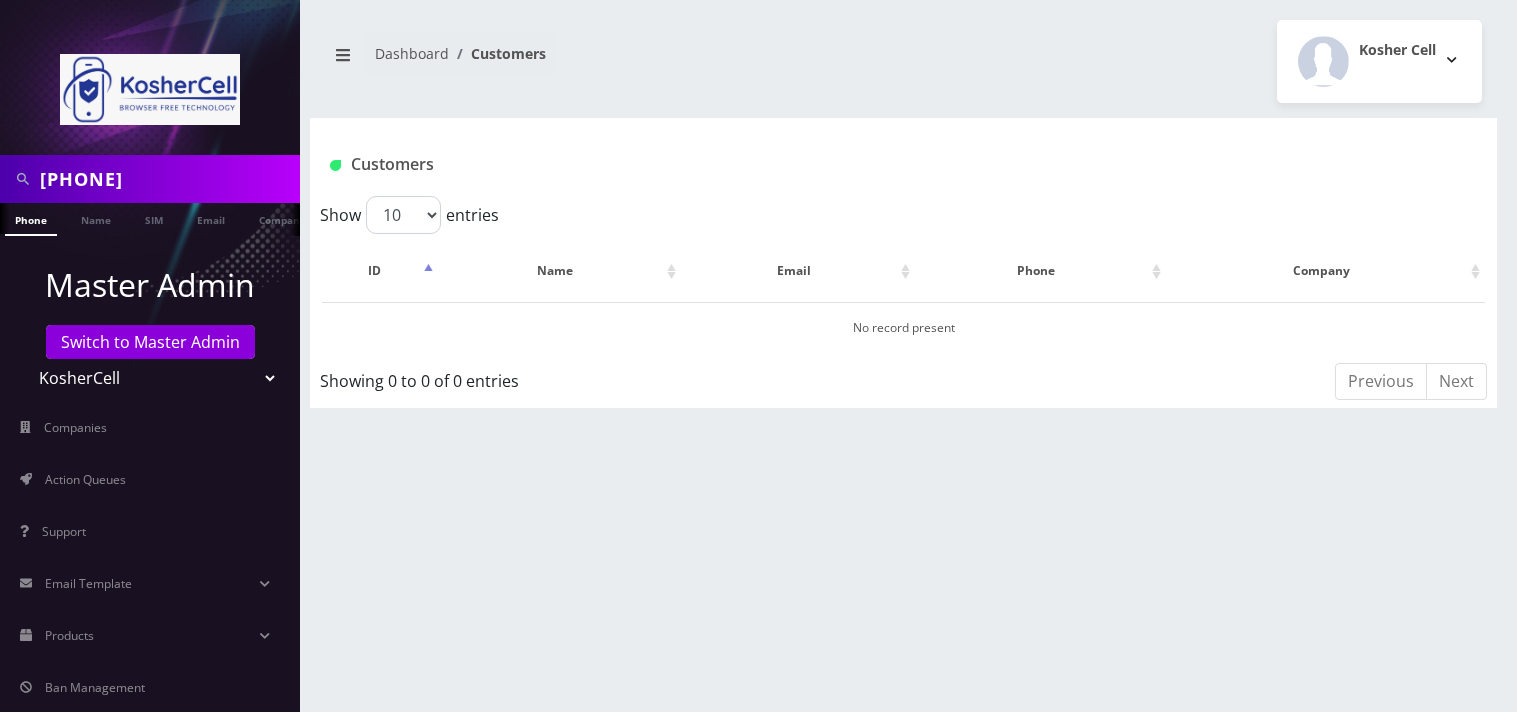 scroll, scrollTop: 0, scrollLeft: 0, axis: both 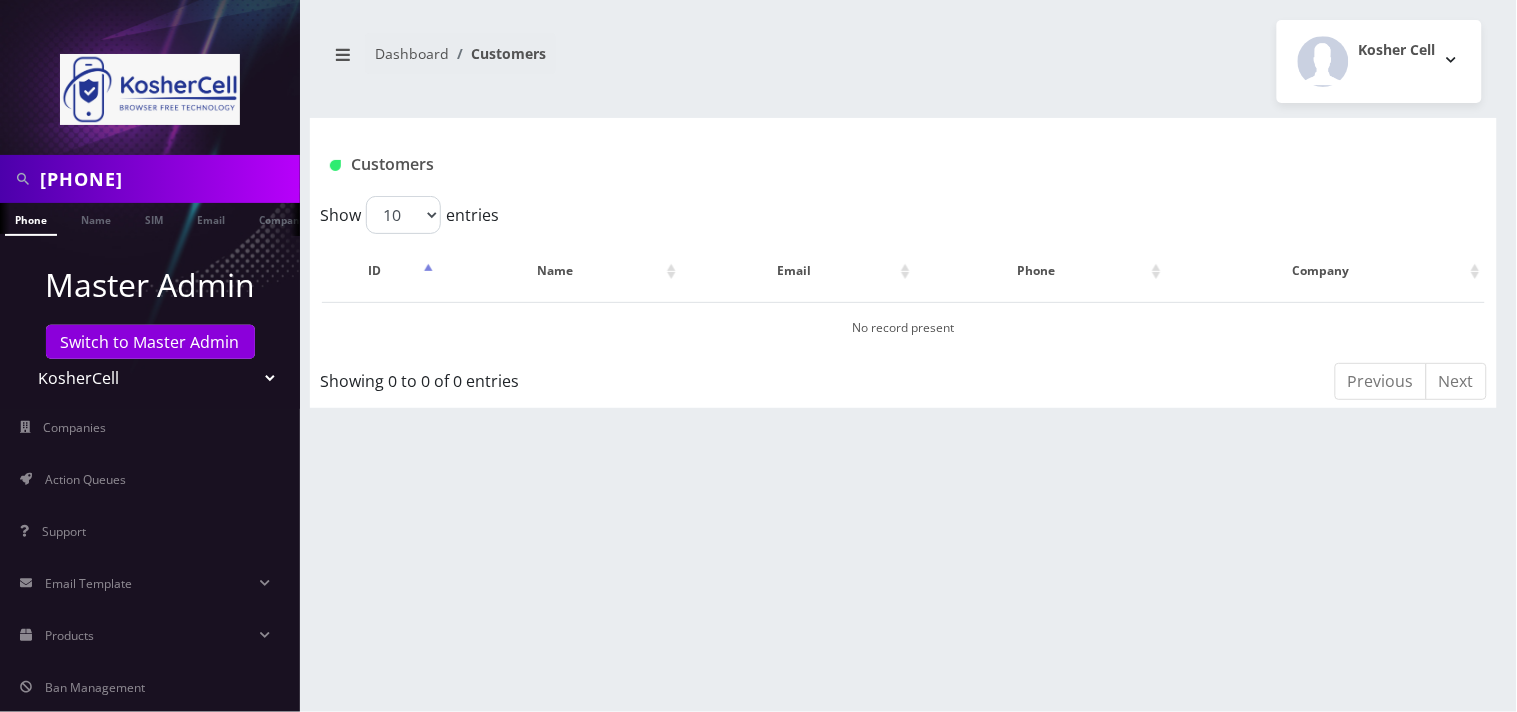 click on "Teltik Production
My Link Mobile
VennMobile
Unlimited Advanced LTE
Rexing Inc
DeafCell LLC
OneTouch GPS
Diamond Wireless LLC
All Choice Connect
Amcest Corp
IoT
Shluchim Assist
ConnectED Mobile
Innovative Communications
Home Away Secure
SIM Call Connecten Internet Rauch" at bounding box center (150, 378) 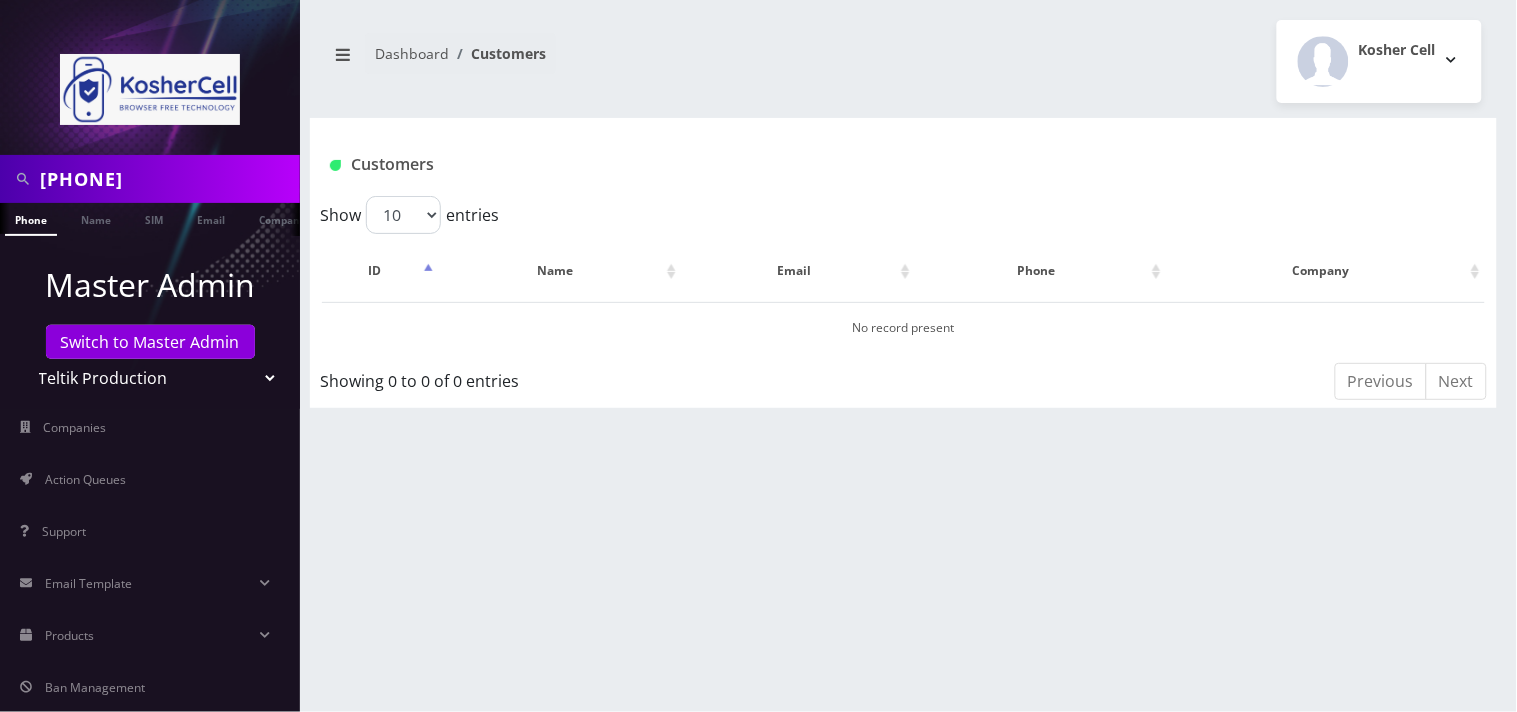 click on "Teltik Production
My Link Mobile
VennMobile
Unlimited Advanced LTE
Rexing Inc
DeafCell LLC
OneTouch GPS
Diamond Wireless LLC
All Choice Connect
Amcest Corp
IoT
Shluchim Assist
ConnectED Mobile
Innovative Communications
Home Away Secure
SIM Call Connecten Internet Rauch" at bounding box center (150, 378) 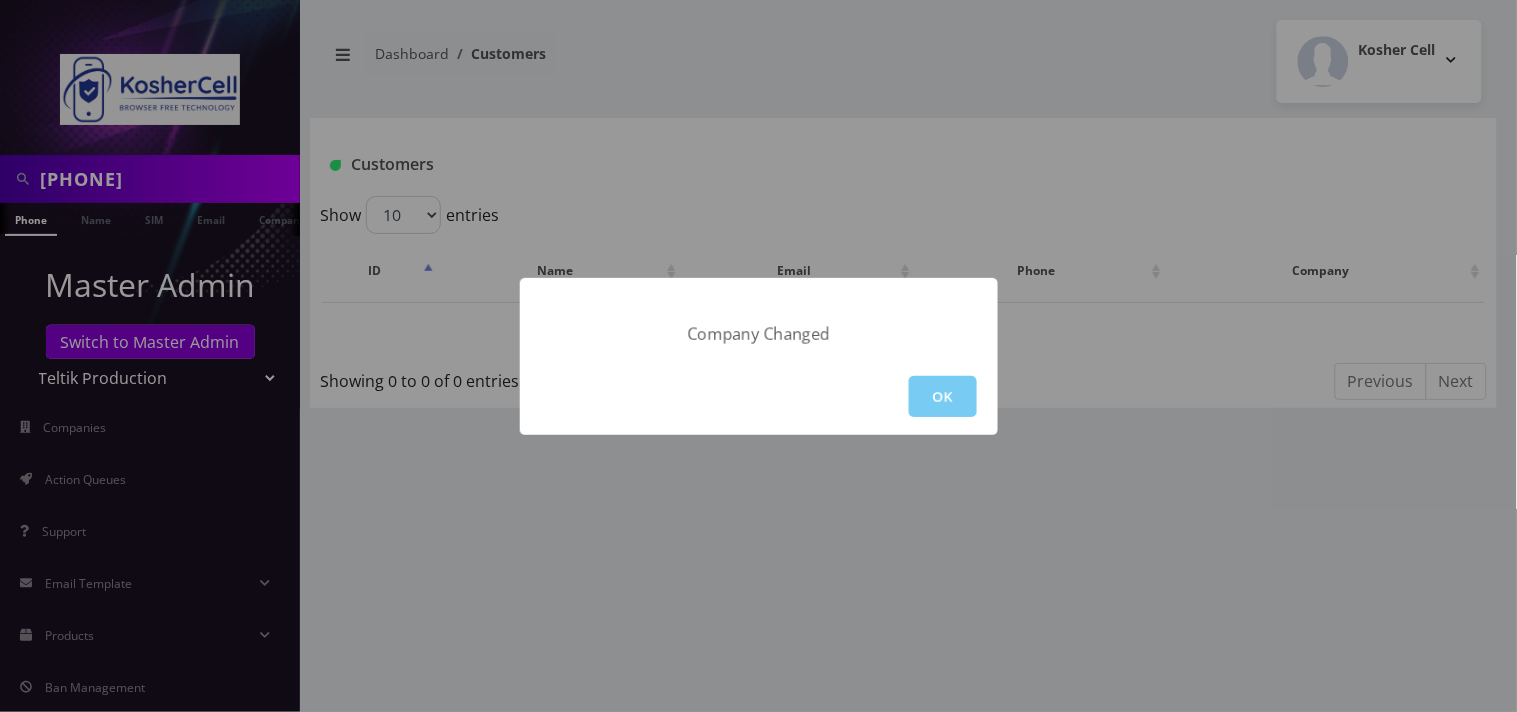 click on "OK" at bounding box center (943, 396) 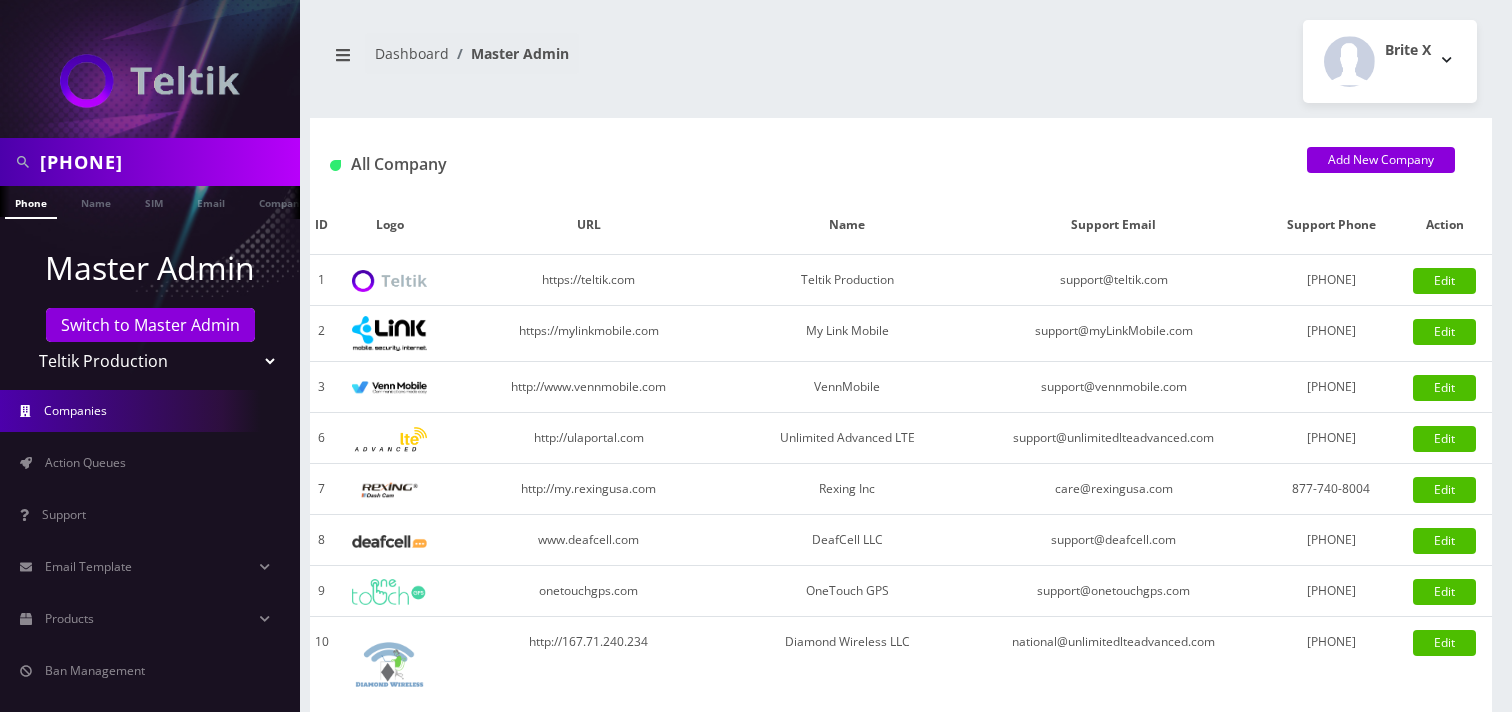 click on "[PHONE]" at bounding box center (167, 162) 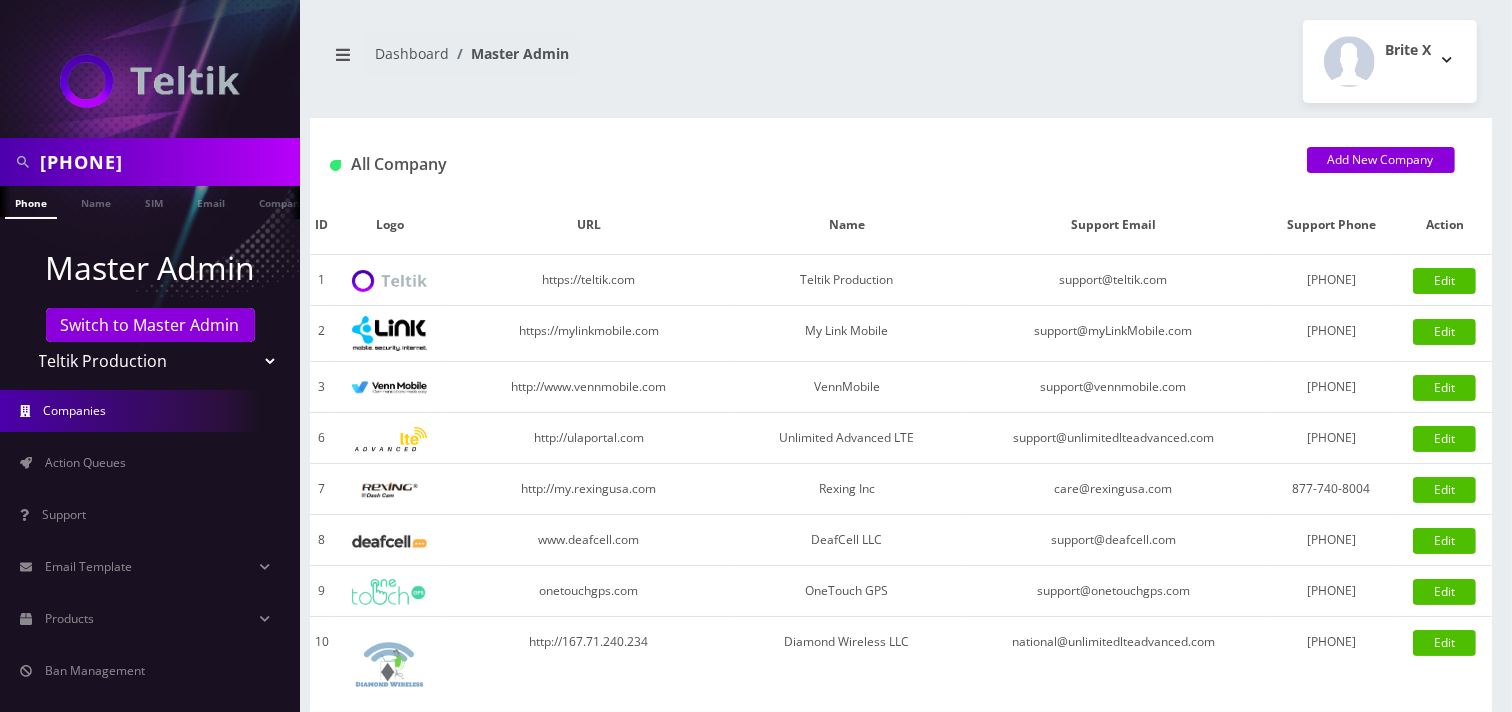 click on "[PHONE]" at bounding box center (167, 162) 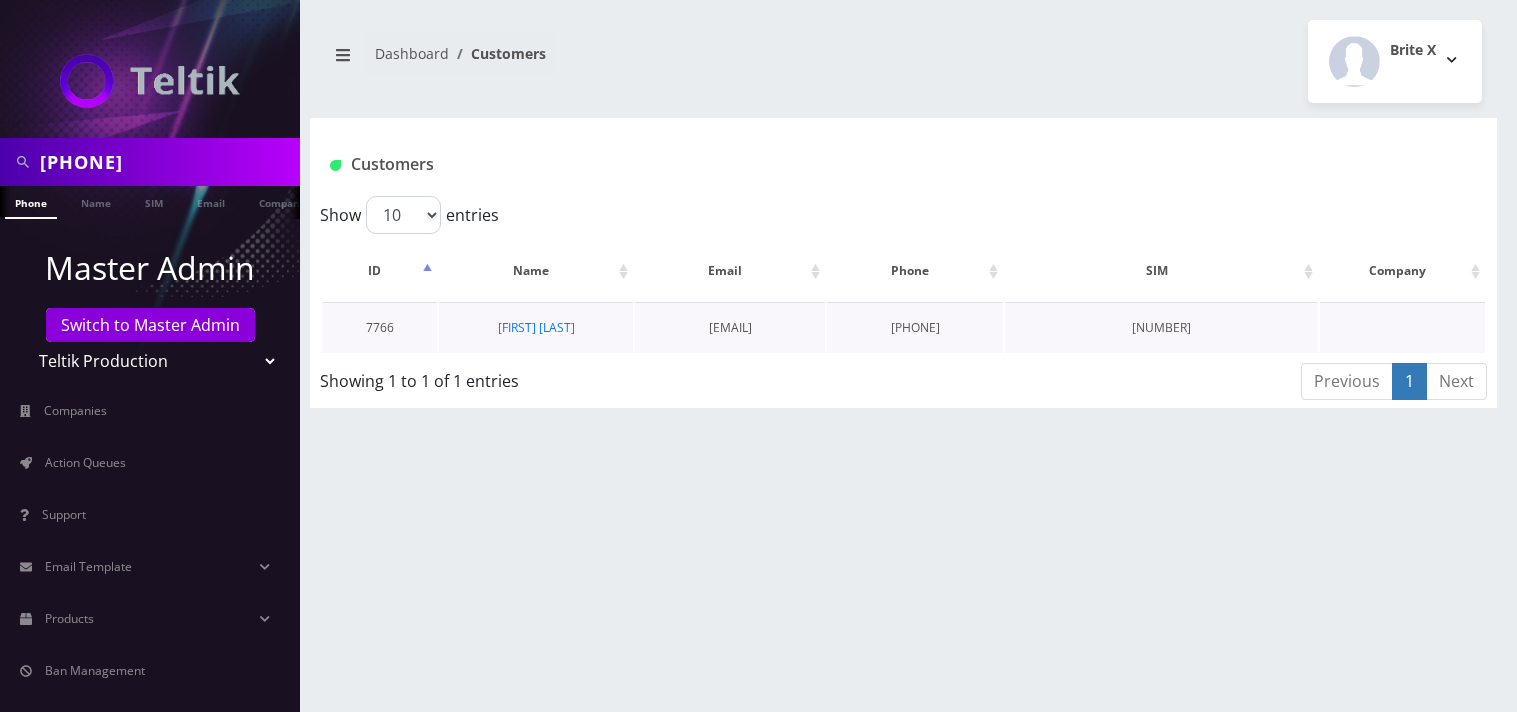 scroll, scrollTop: 0, scrollLeft: 0, axis: both 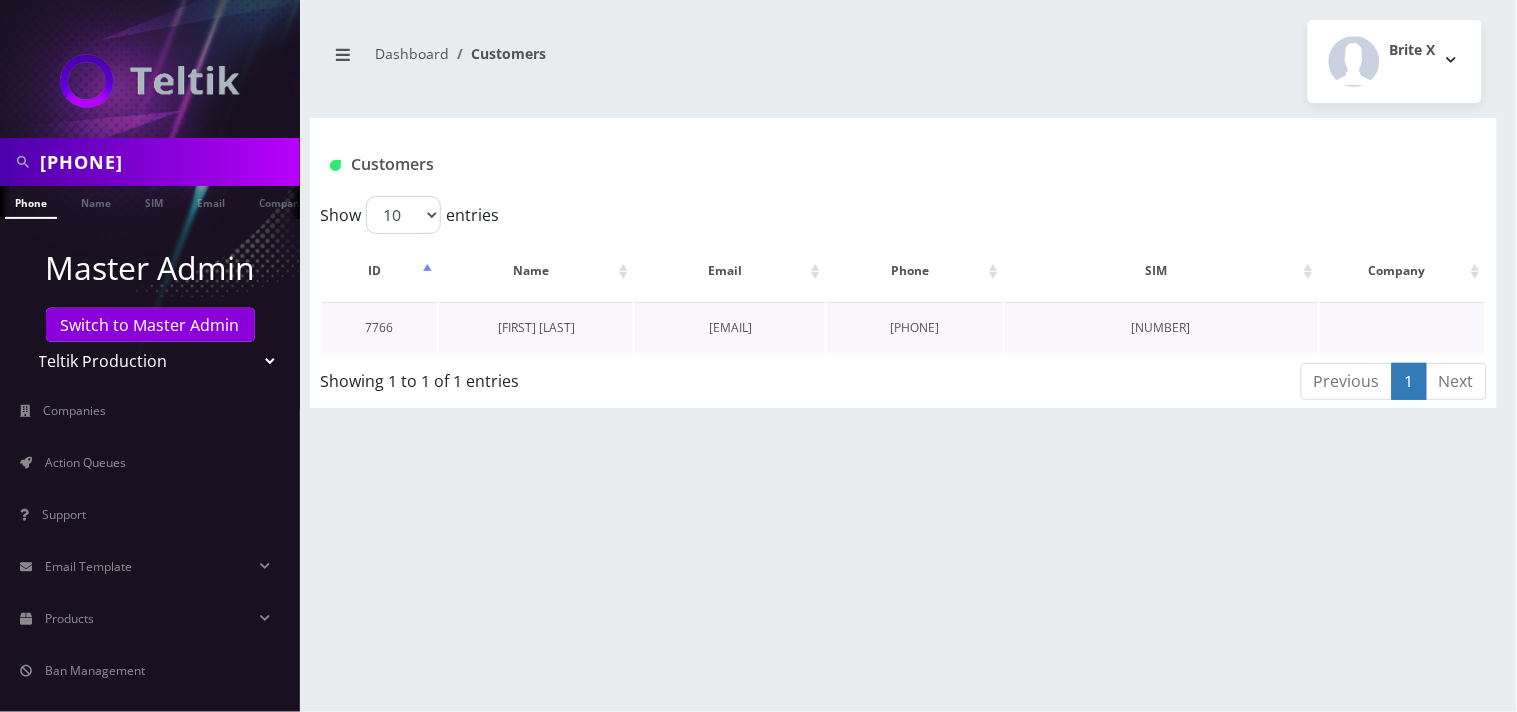 click on "[FIRST] [LAST]" at bounding box center [536, 327] 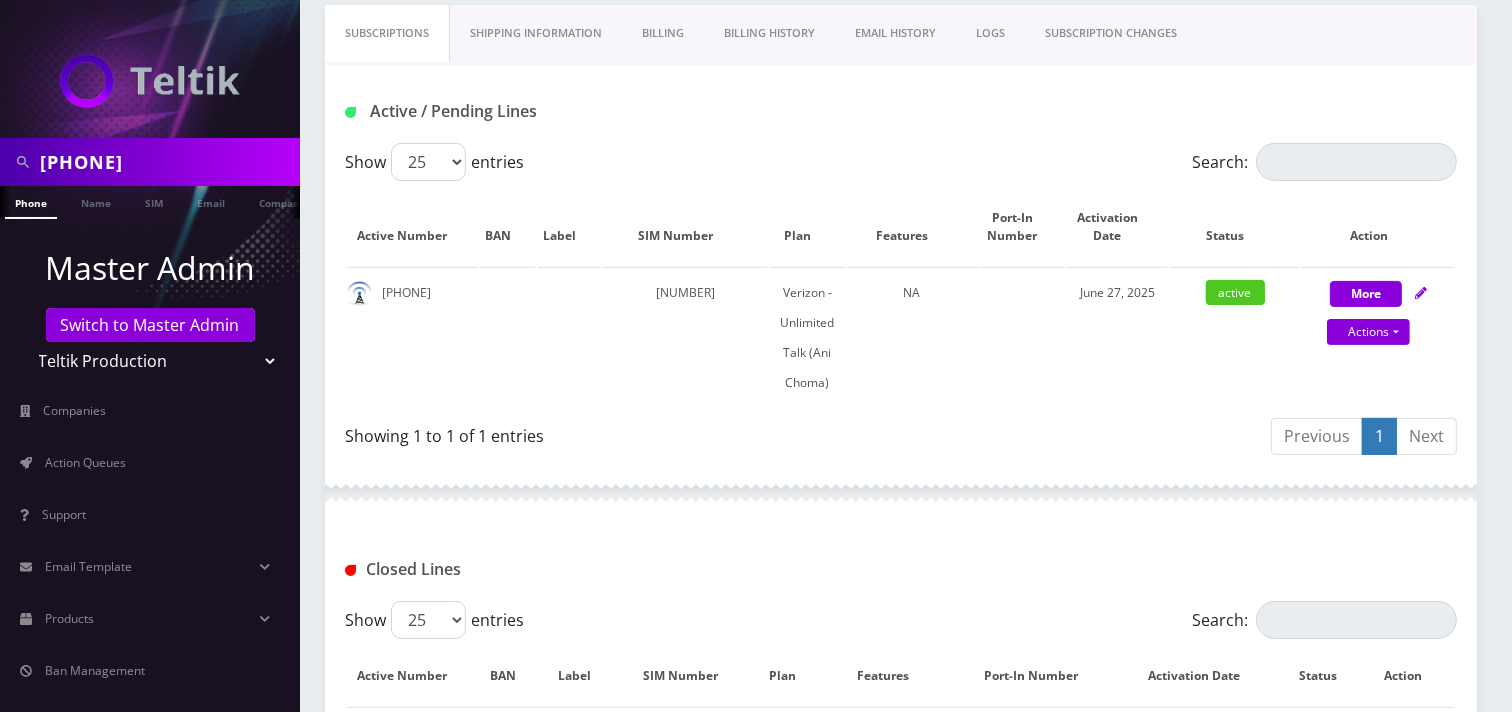 scroll, scrollTop: 0, scrollLeft: 0, axis: both 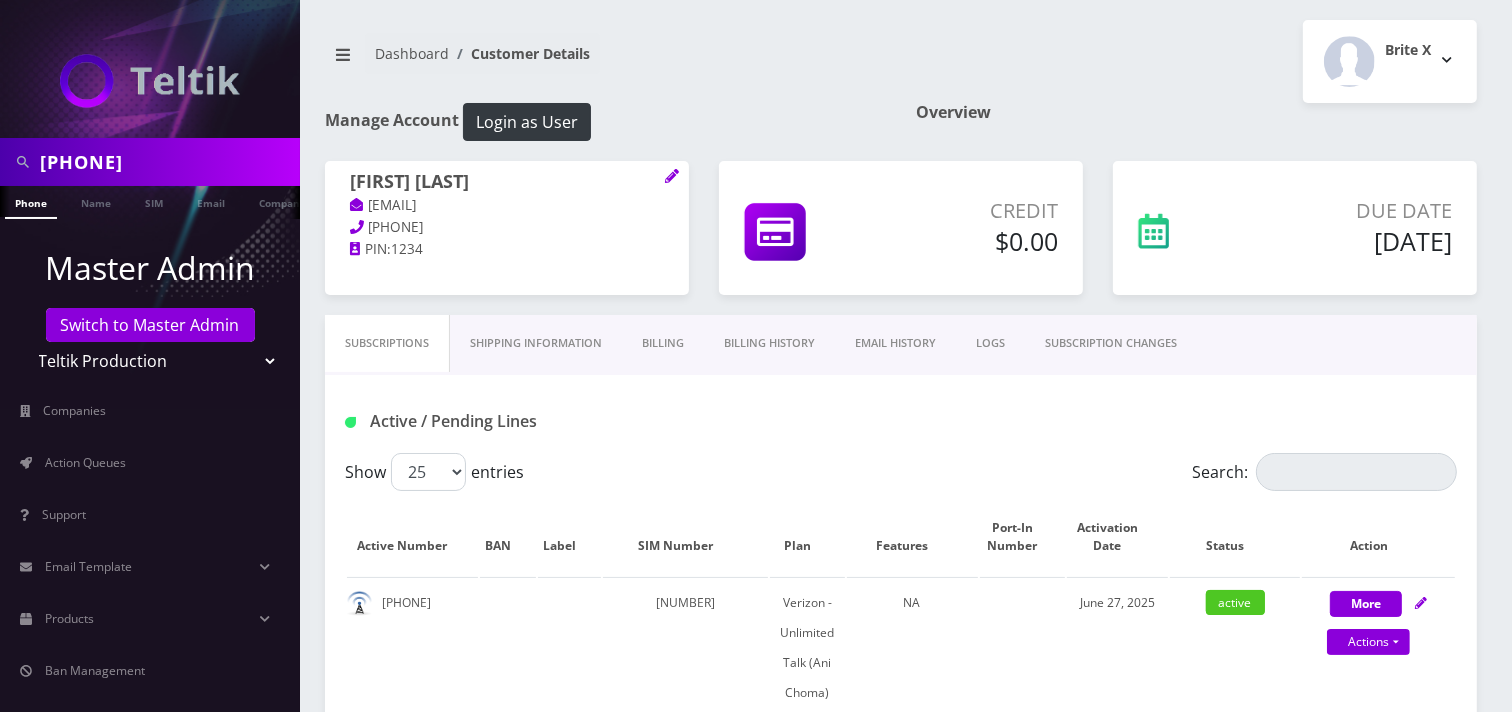 click on "SUBSCRIPTION CHANGES" at bounding box center [1111, 343] 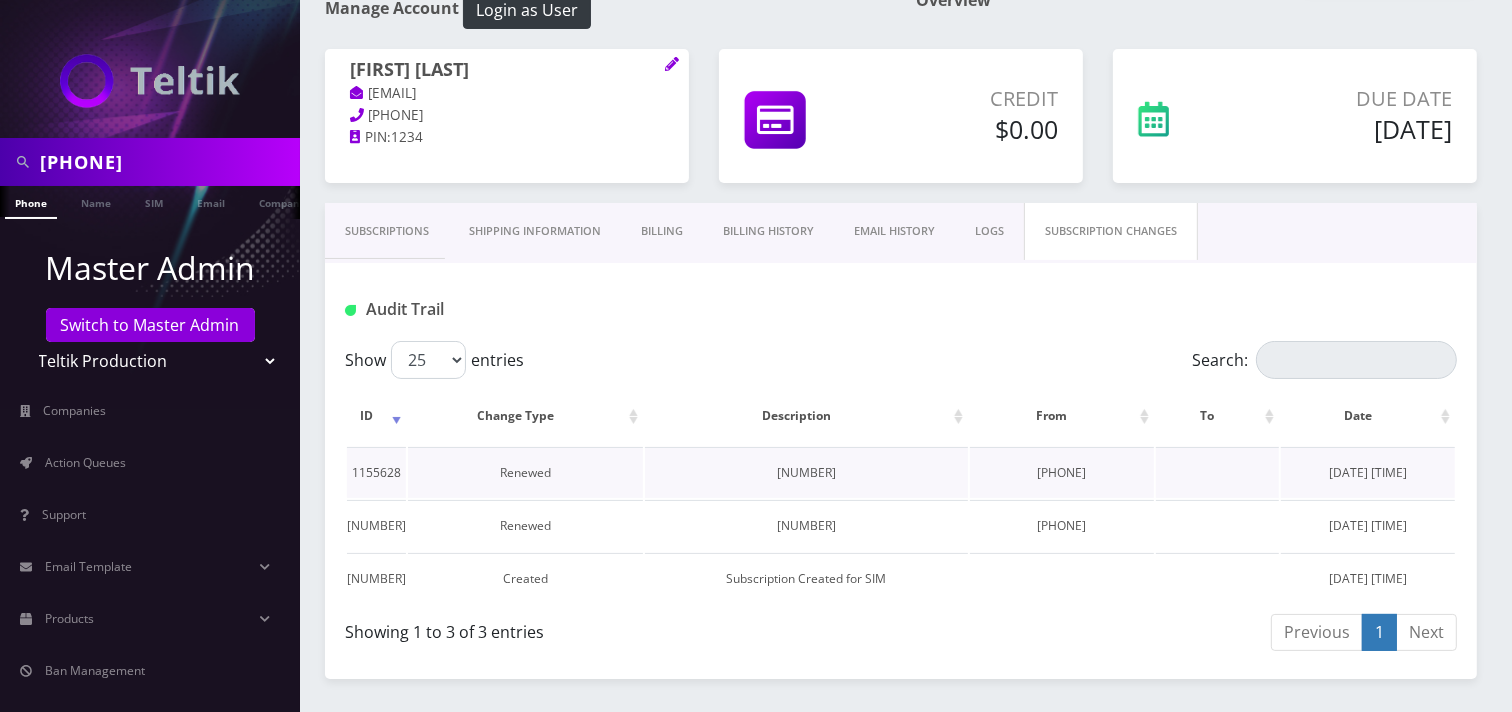 scroll, scrollTop: 111, scrollLeft: 0, axis: vertical 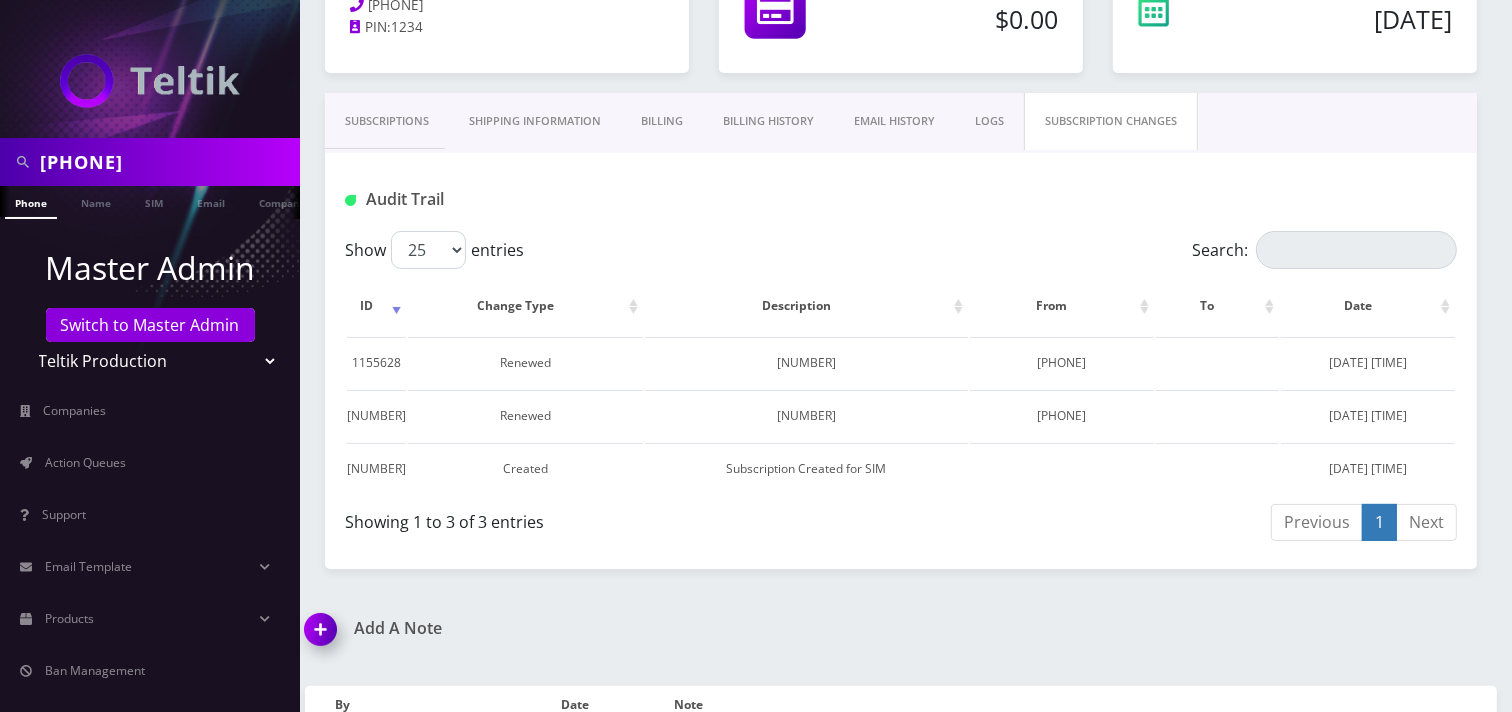 click on "Subscriptions" at bounding box center (387, 121) 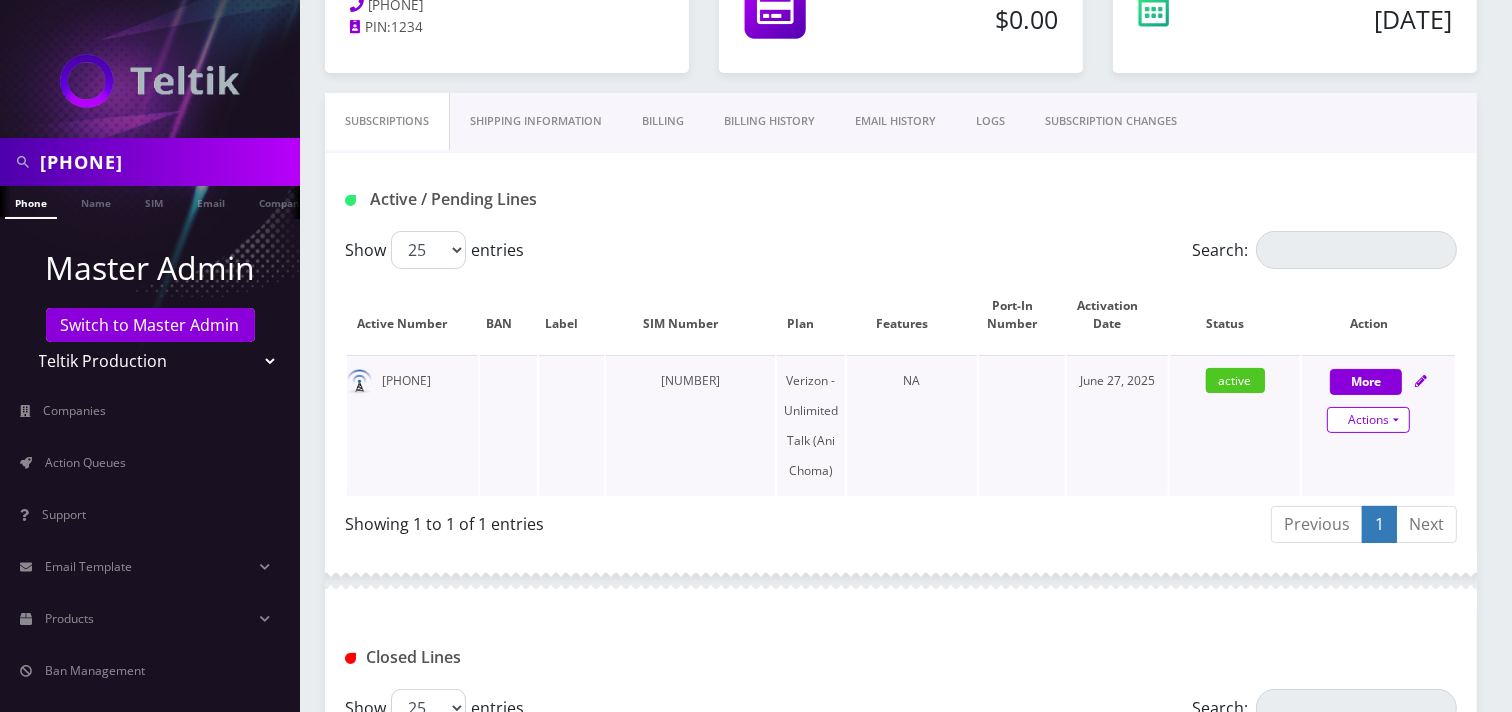 click on "Actions" at bounding box center [1368, 420] 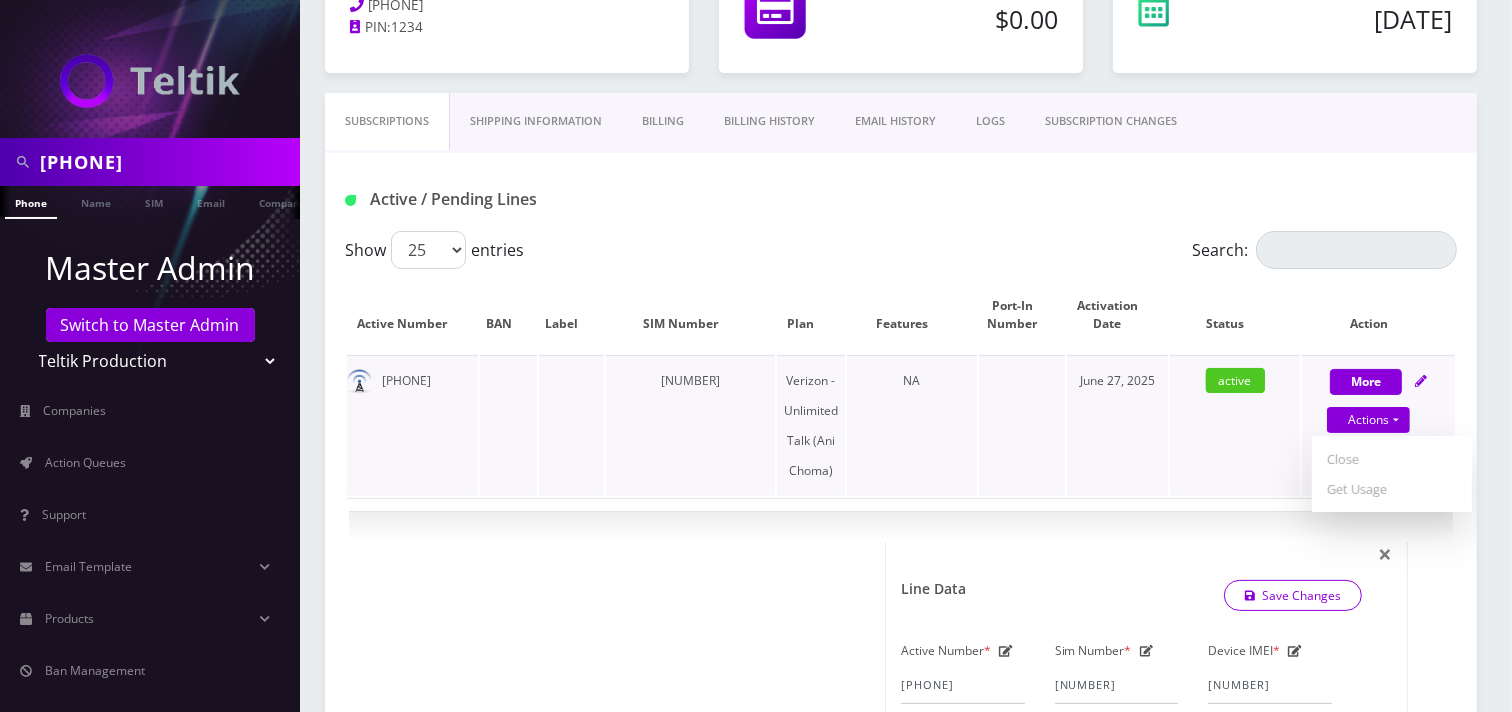 click on "active" at bounding box center (1235, 425) 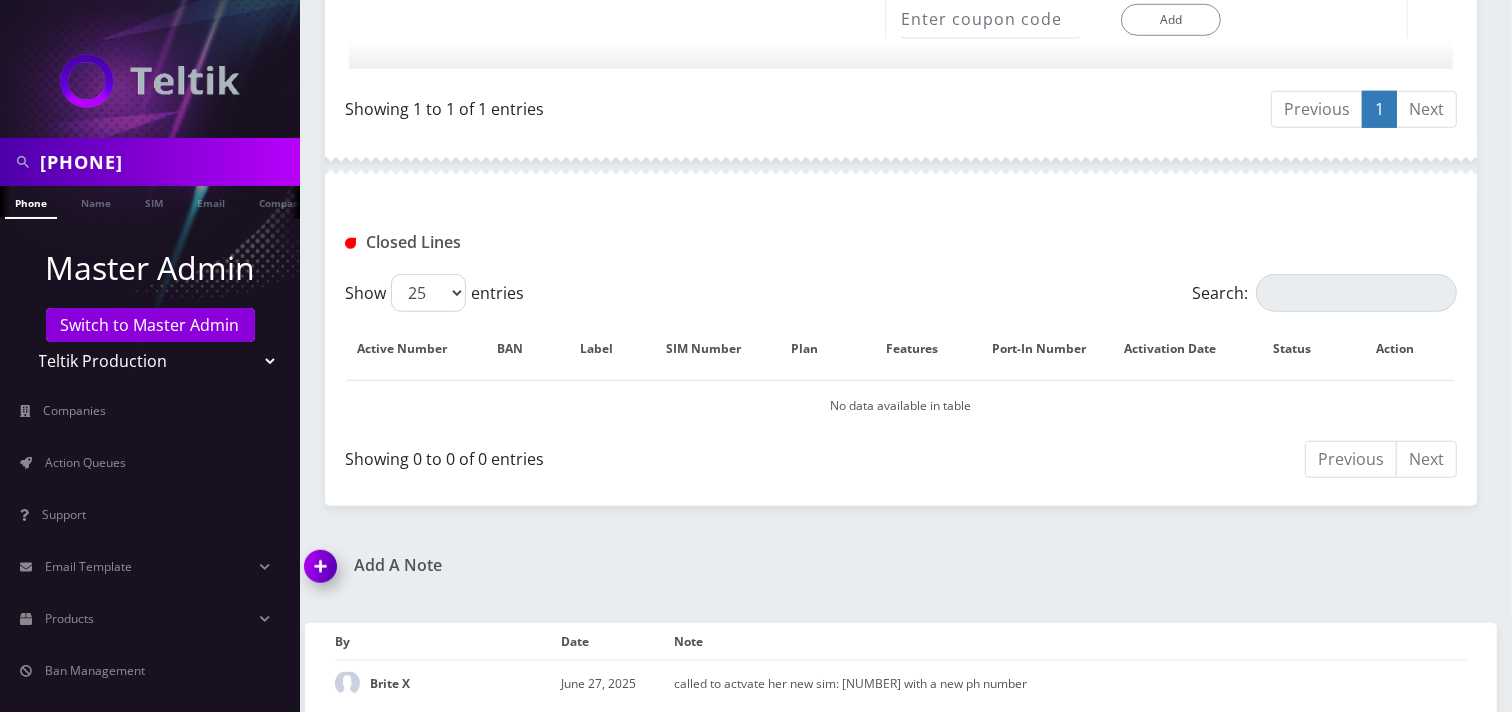 scroll, scrollTop: 1418, scrollLeft: 0, axis: vertical 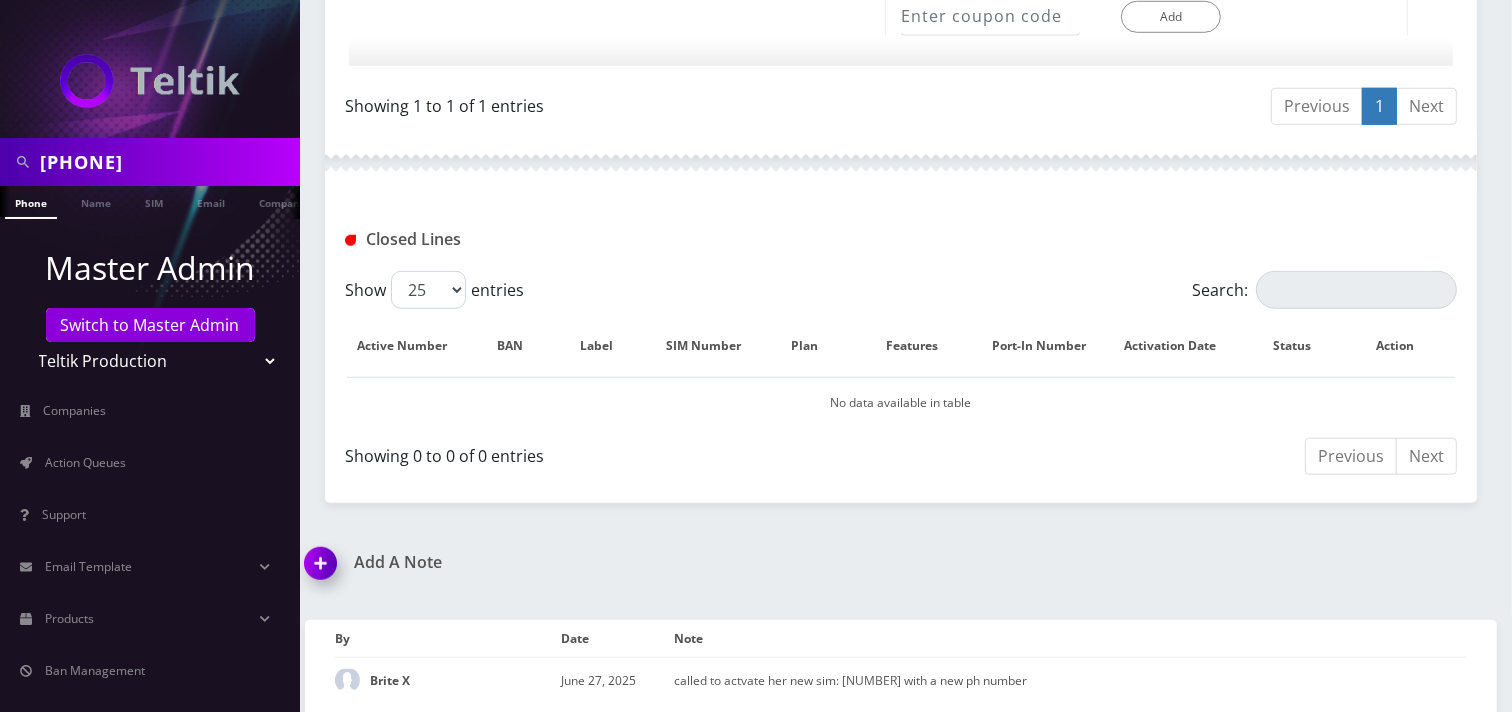 click at bounding box center [324, 570] 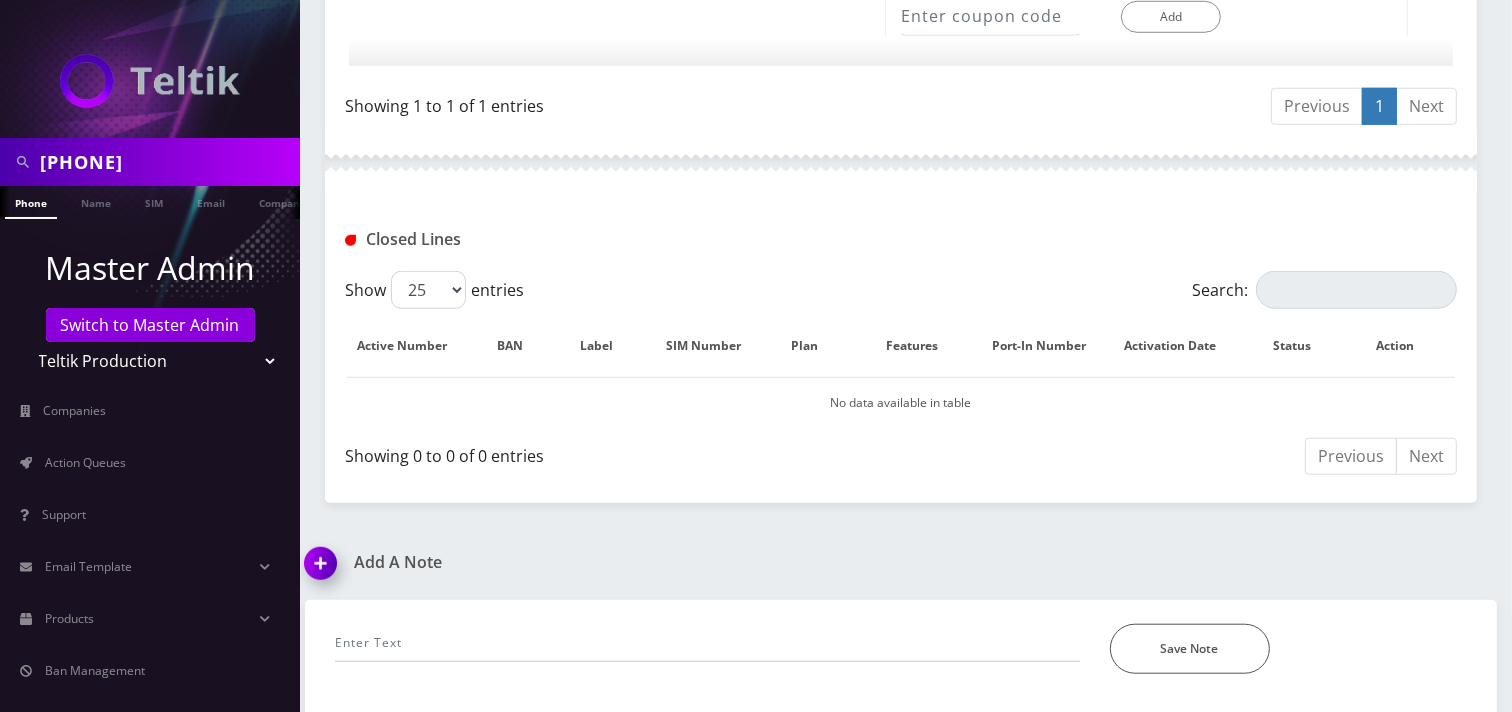 scroll, scrollTop: 1533, scrollLeft: 0, axis: vertical 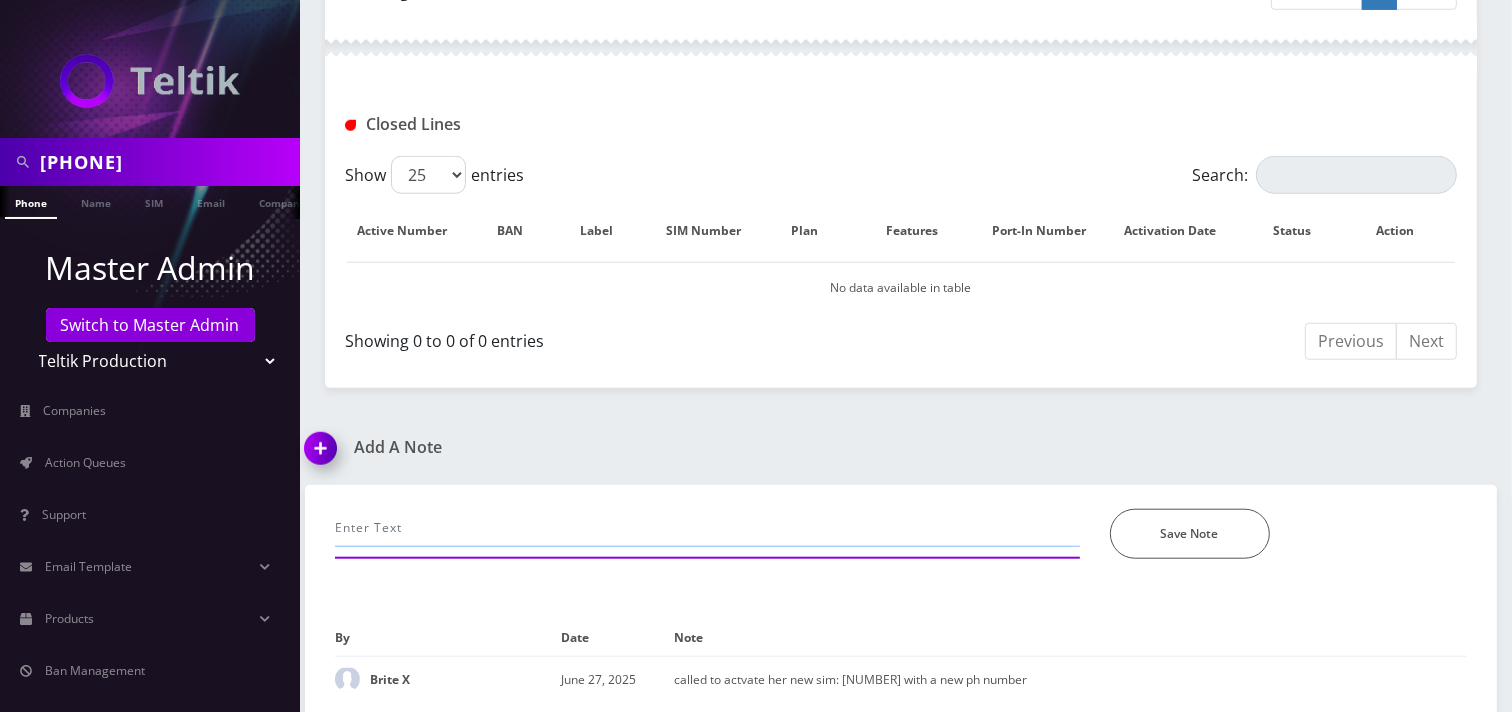 click at bounding box center (707, 528) 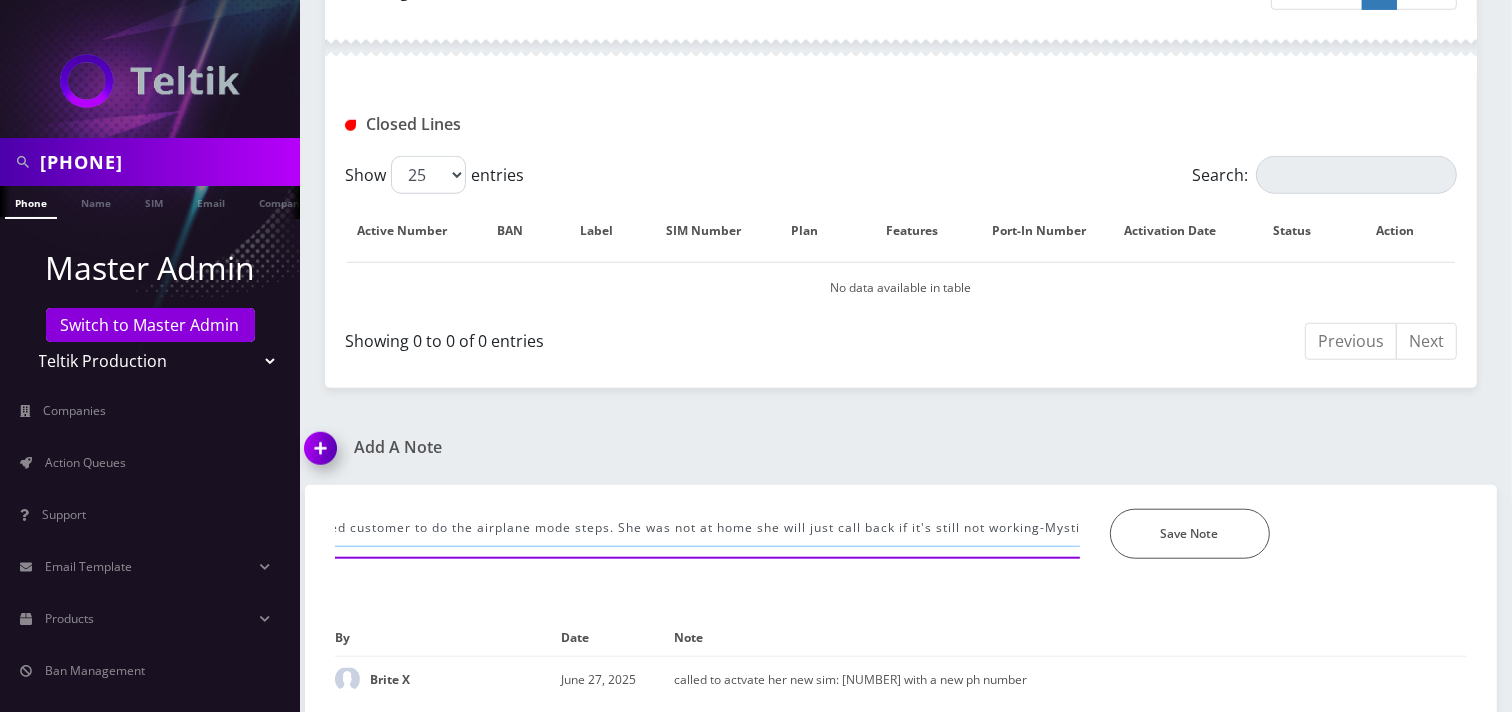 scroll, scrollTop: 0, scrollLeft: 502, axis: horizontal 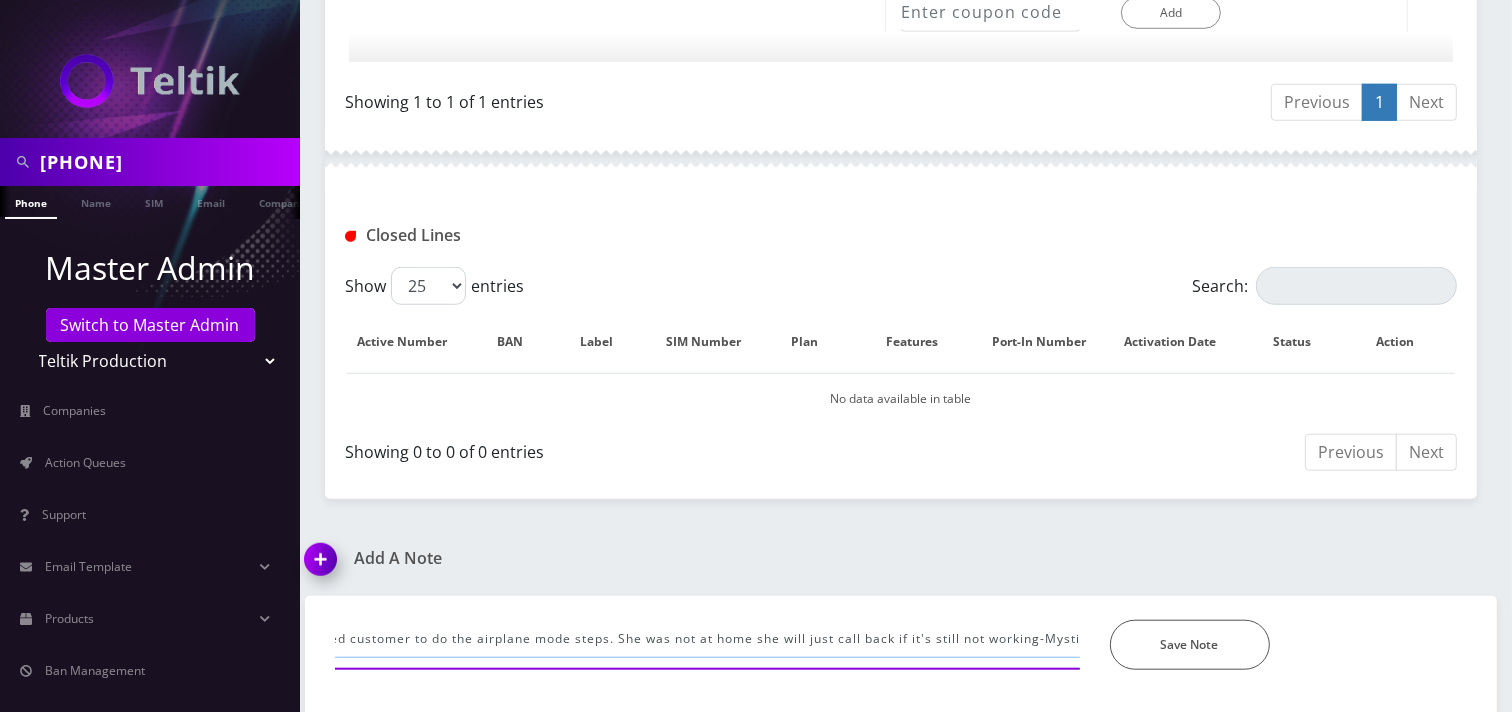 type on "call- phone was not working. Nothing is out of place as per Selectel. Infomred customer to do the airplane mode steps. She was not at home she will just call back if it's still not working-Mysti" 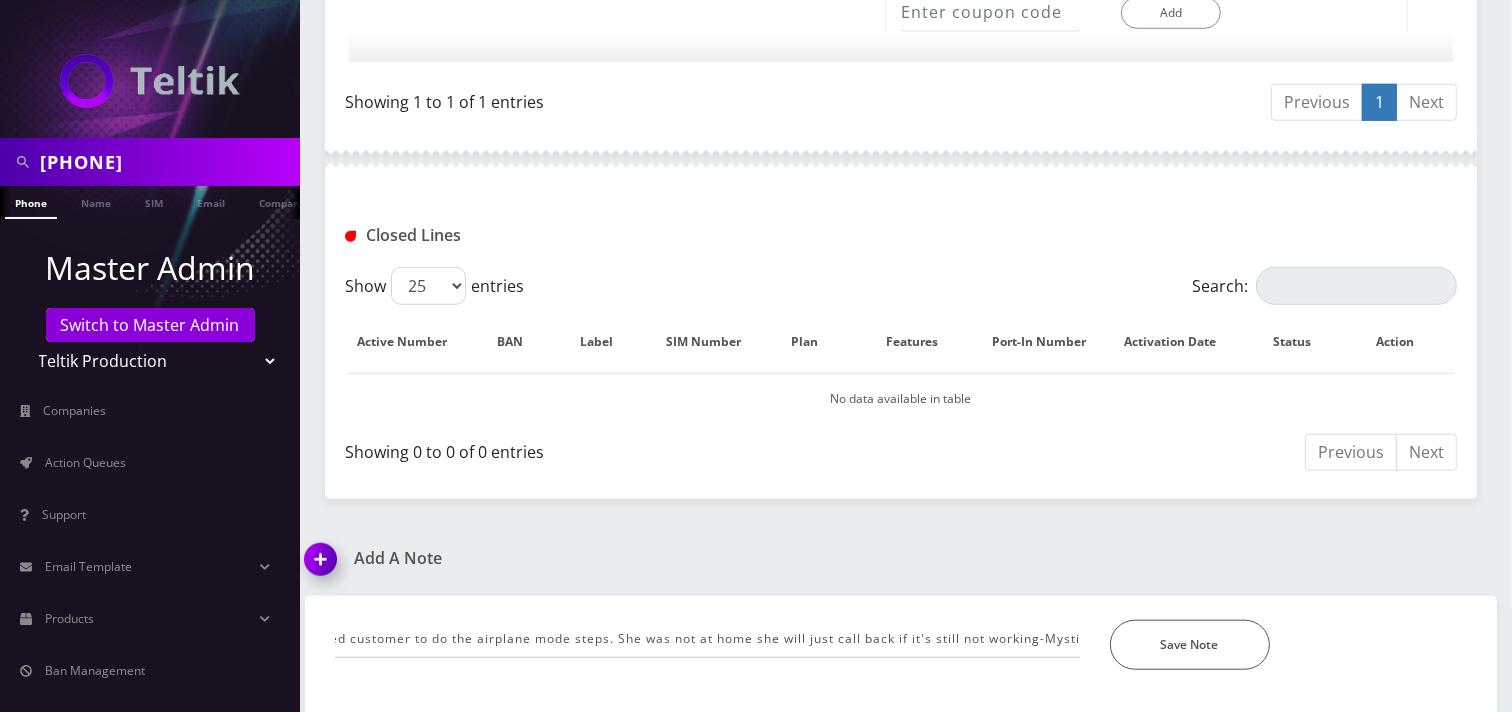 click on "call- phone was not working. Nothing is out of place as per Selectel. Infomred customer to do the airplane mode steps. She was not at home she will just call back if it's still not working-Mysti
*Please Enter Note
Save Note" at bounding box center [901, 633] 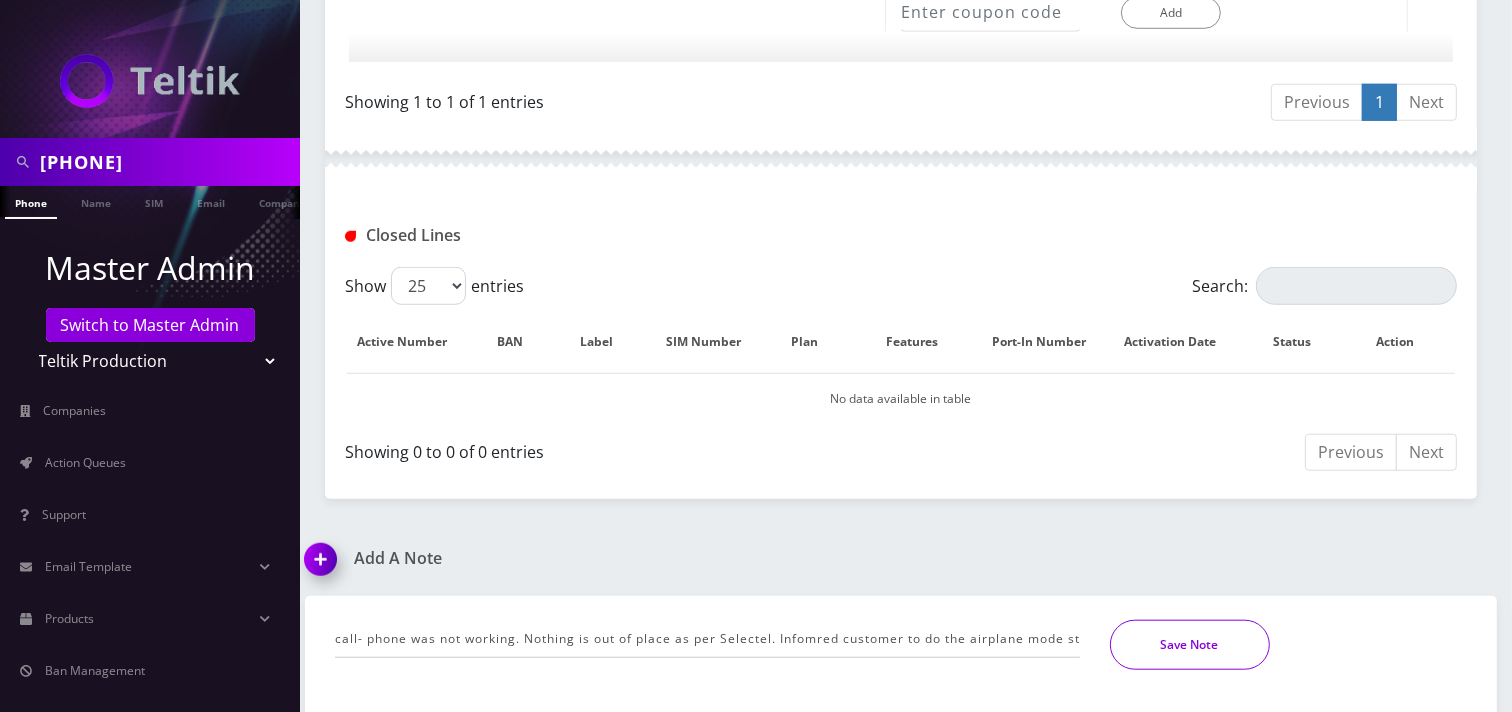 click on "Save Note" at bounding box center (1190, 645) 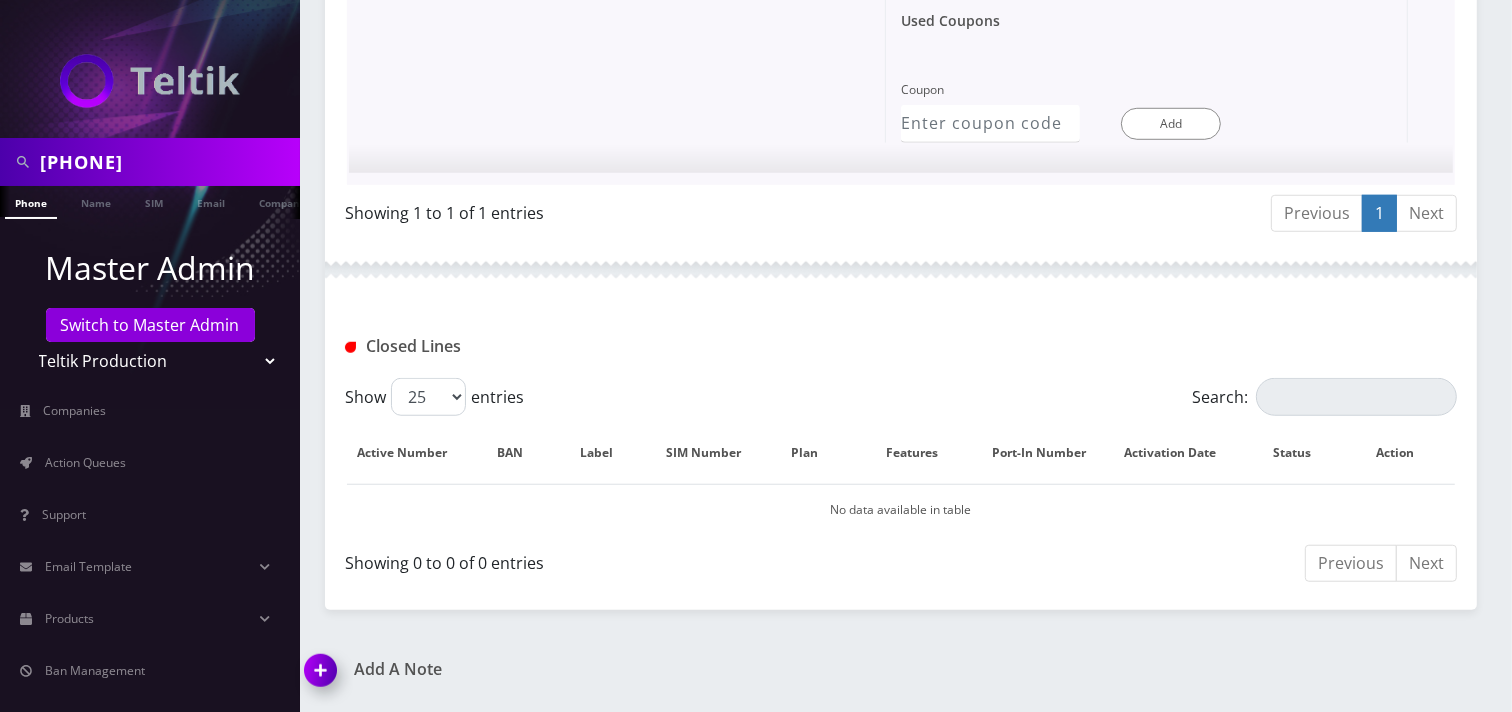 scroll, scrollTop: 1490, scrollLeft: 0, axis: vertical 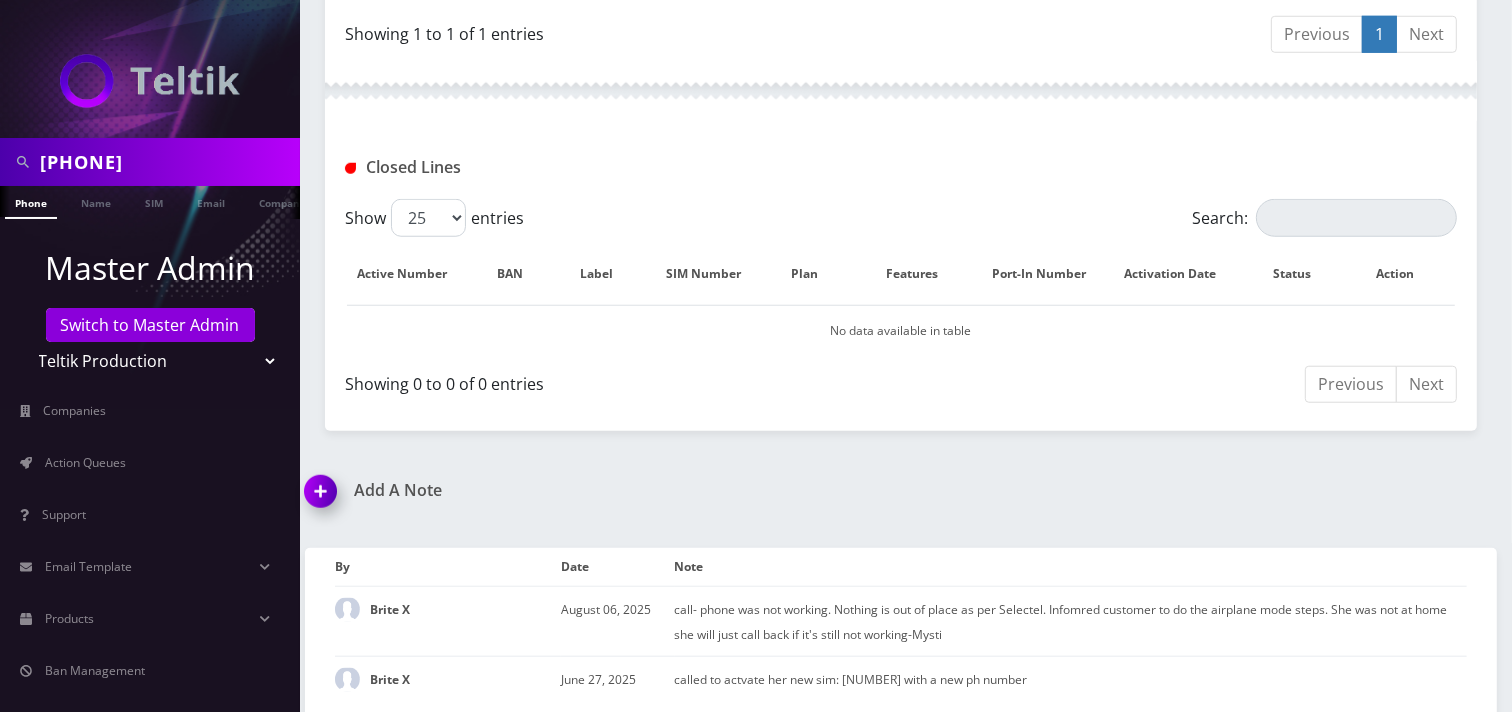 click at bounding box center (324, 498) 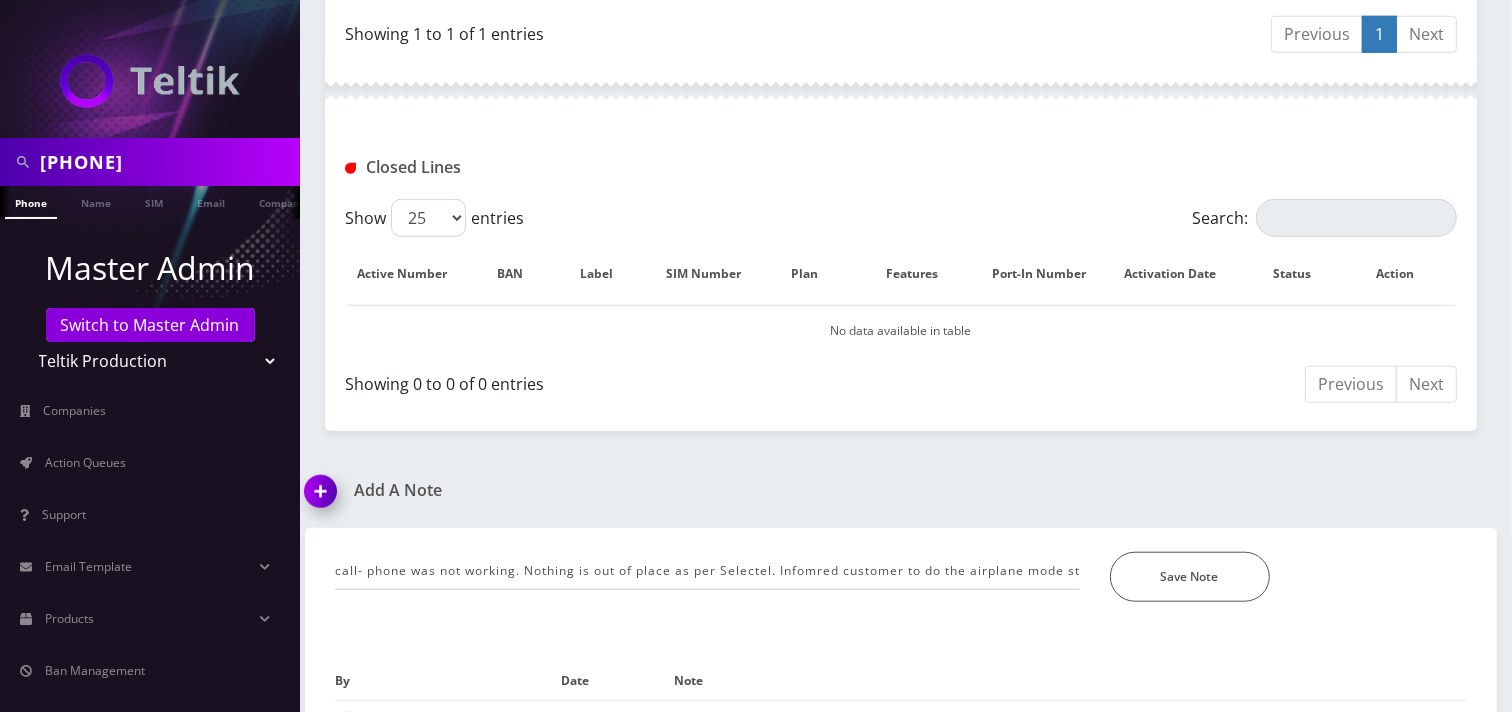 scroll, scrollTop: 1604, scrollLeft: 0, axis: vertical 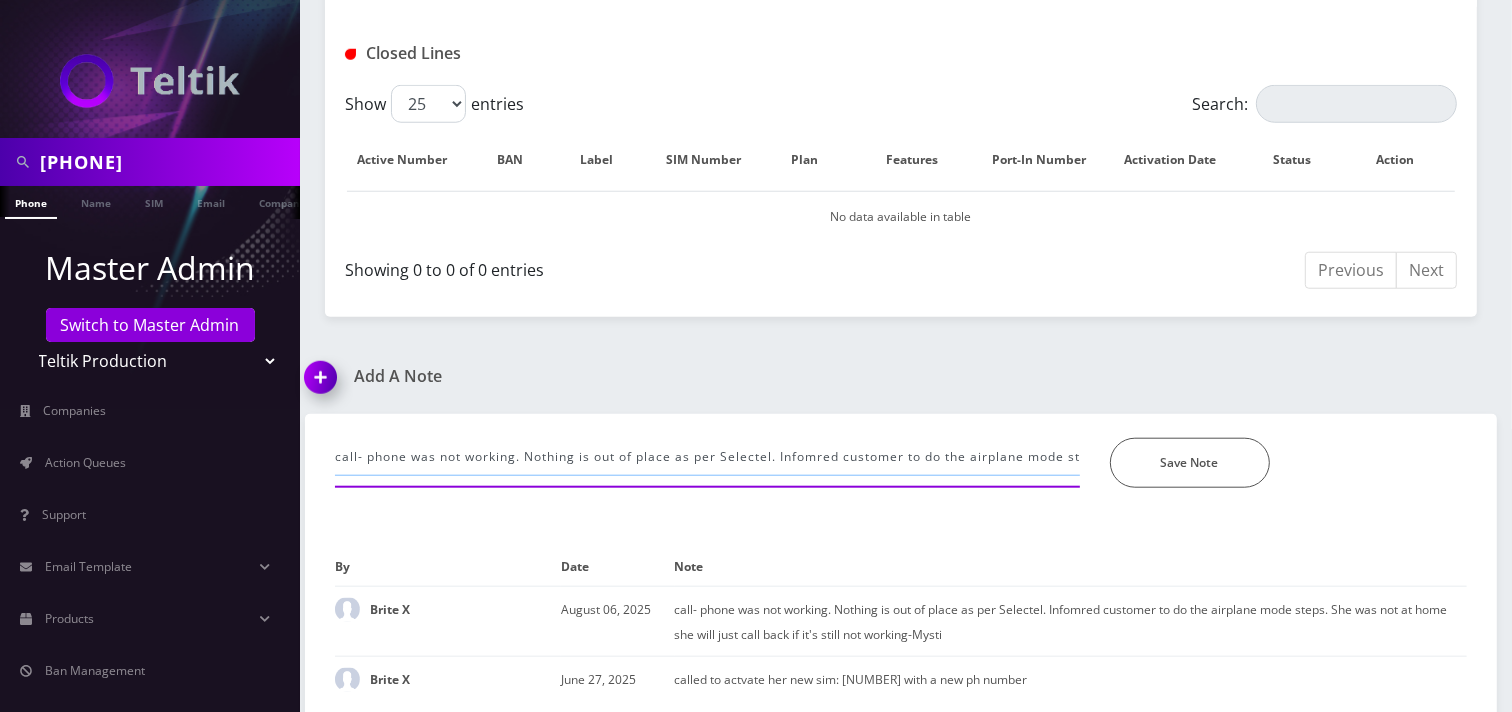 click on "call- phone was not working. Nothing is out of place as per Selectel. Infomred customer to do the airplane mode steps. She was not at home she will just call back if it's still not working-Mysti" at bounding box center (707, 457) 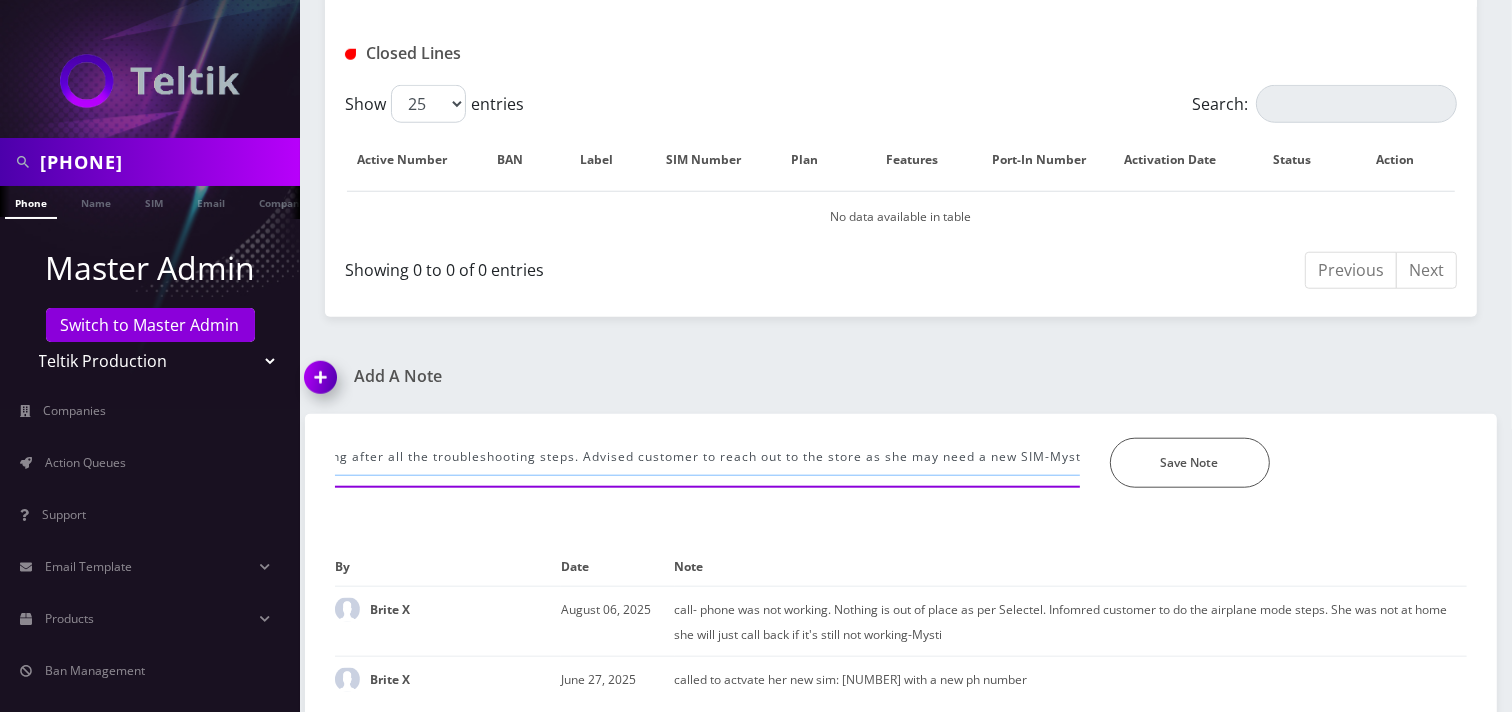 scroll, scrollTop: 0, scrollLeft: 146, axis: horizontal 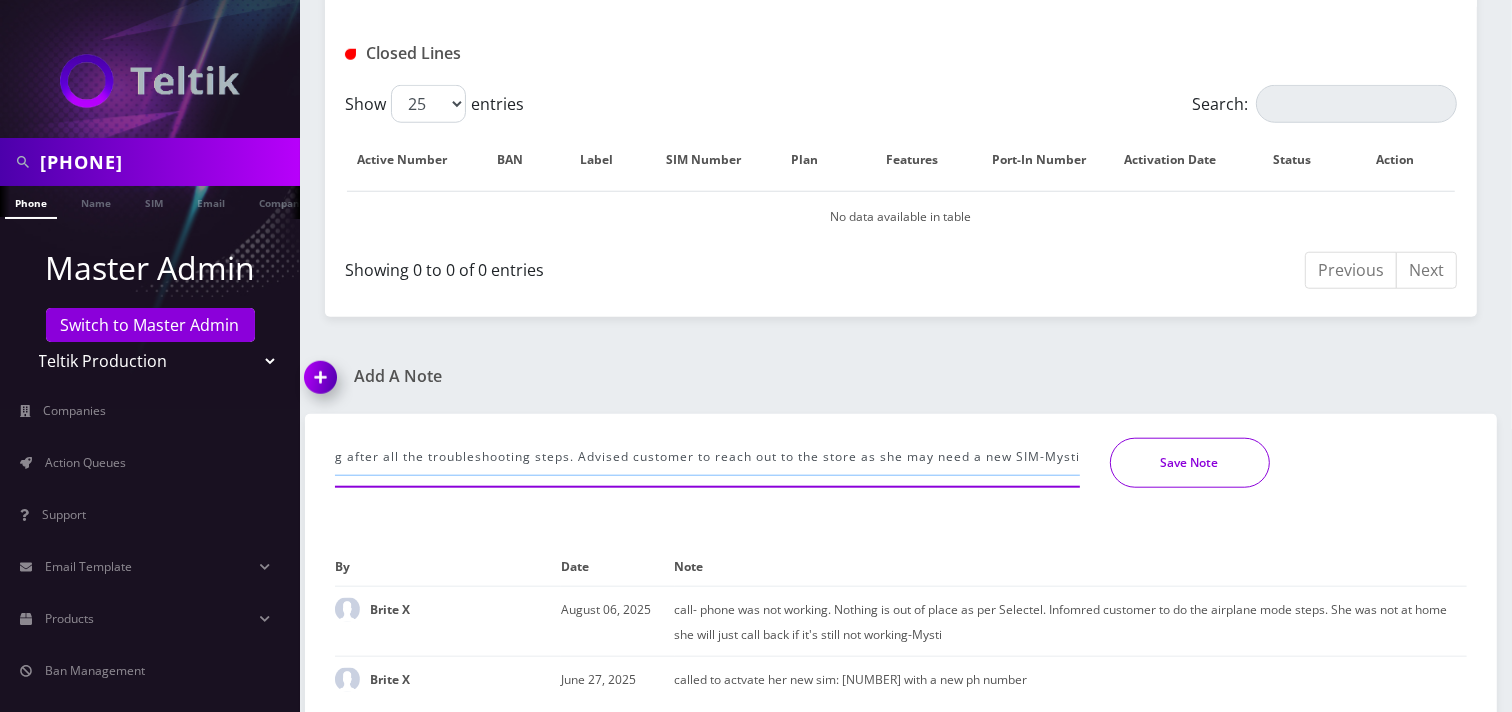 type on "Line is still not working after all the troubleshooting steps. Advised customer to reach out to the store as she may need a new SIM-Mysti" 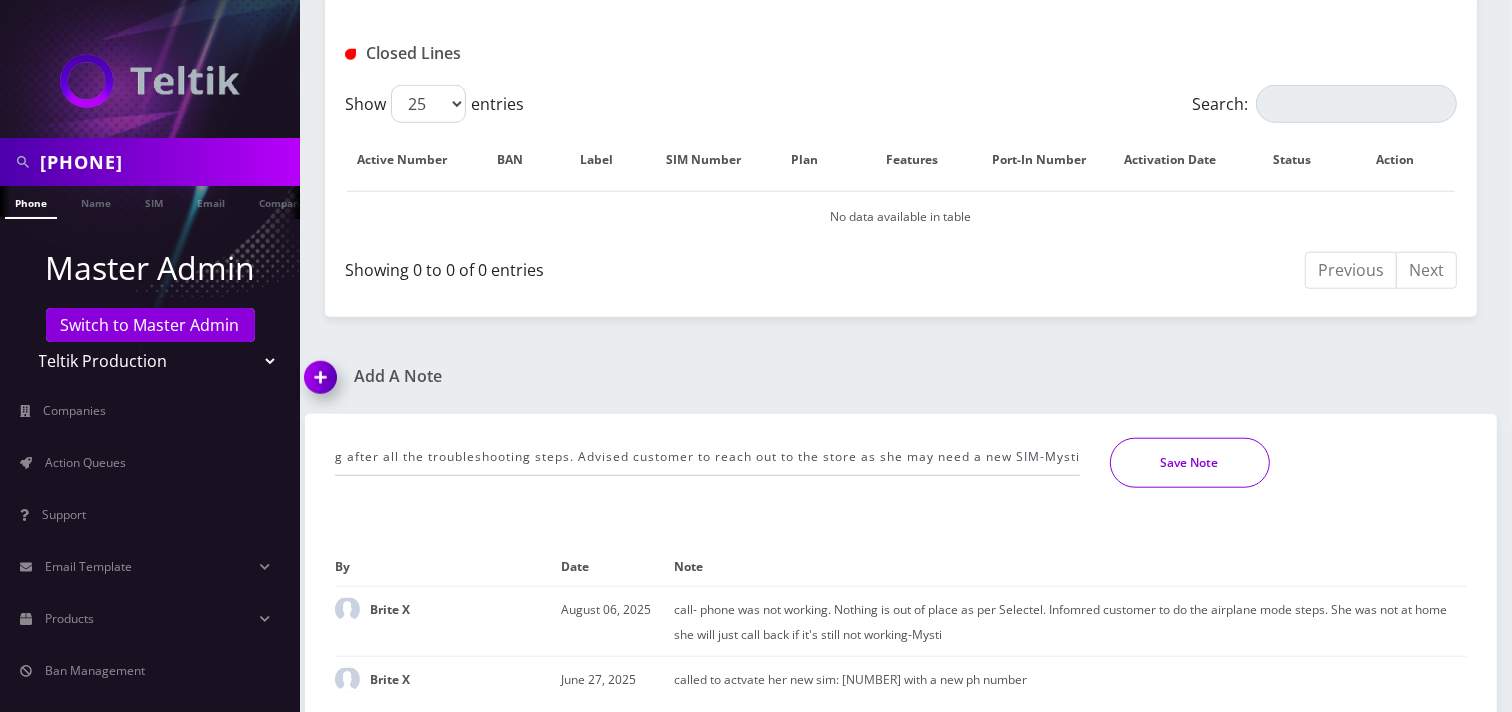 click on "Save Note" at bounding box center (1190, 463) 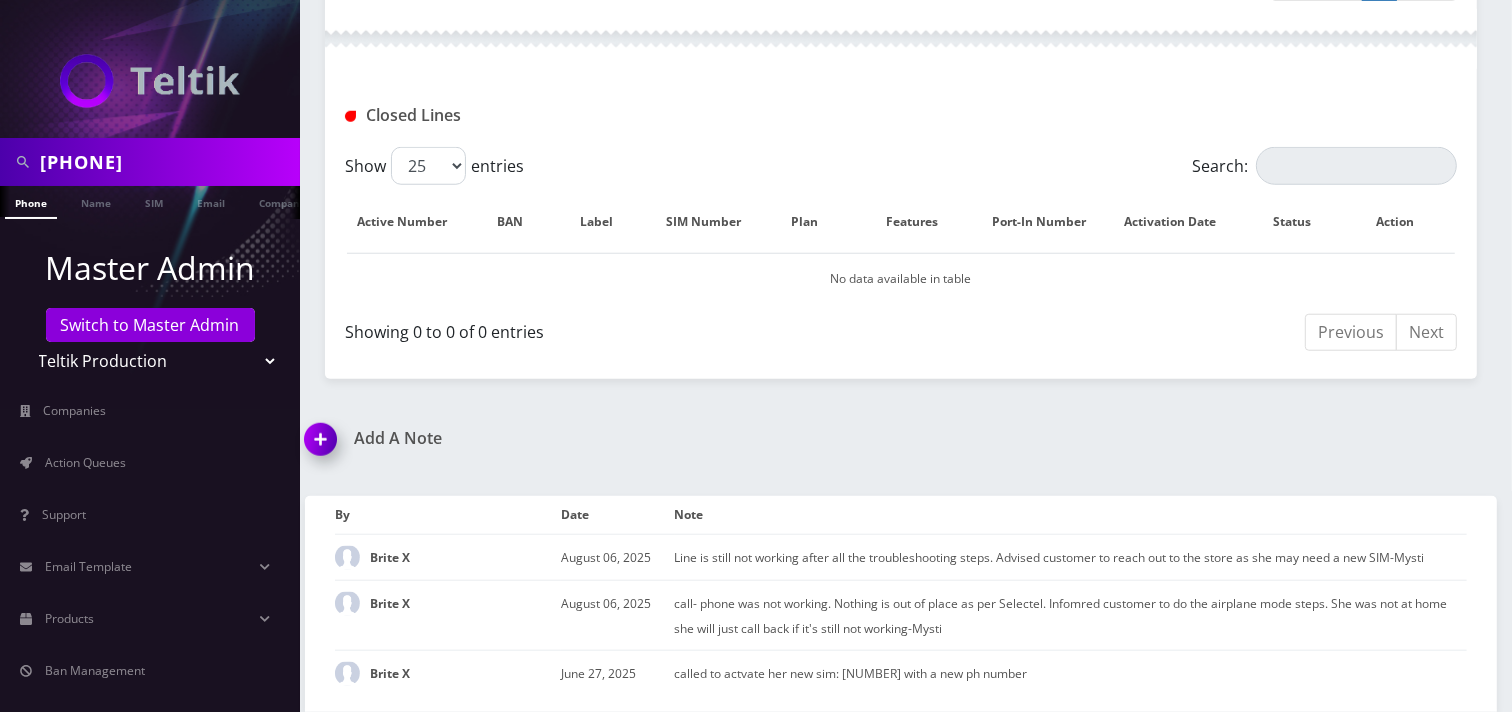 scroll, scrollTop: 1535, scrollLeft: 0, axis: vertical 